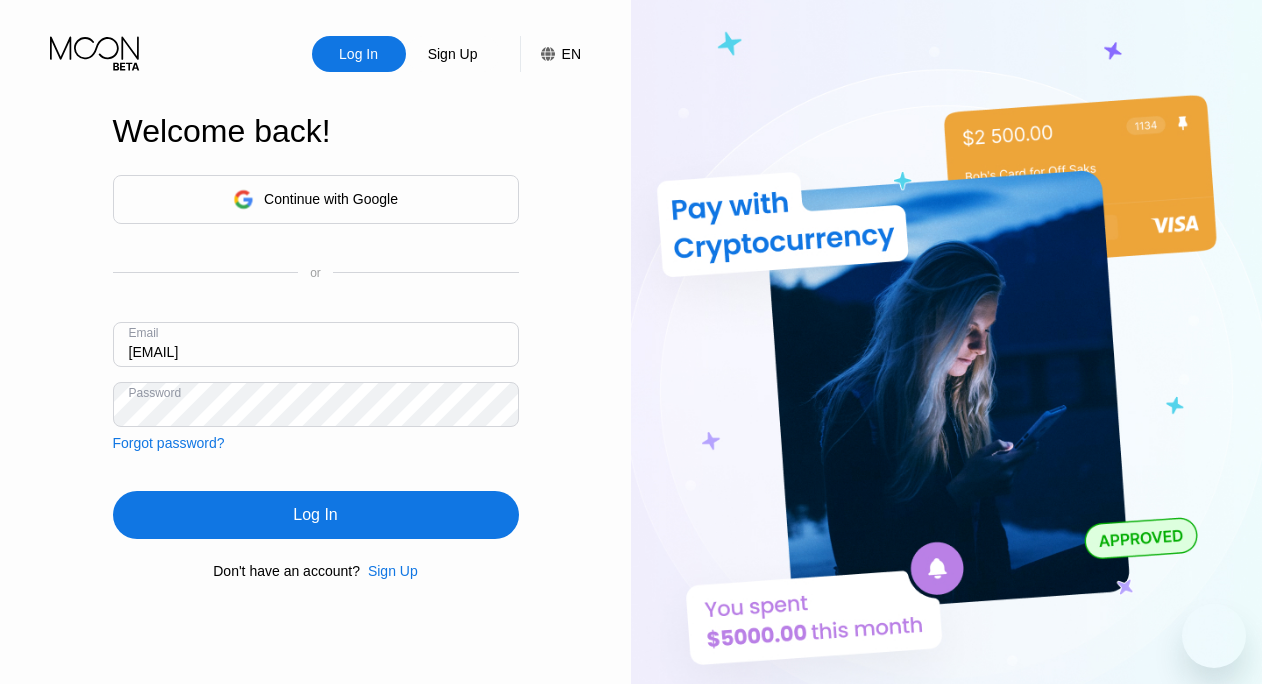 scroll, scrollTop: 0, scrollLeft: 0, axis: both 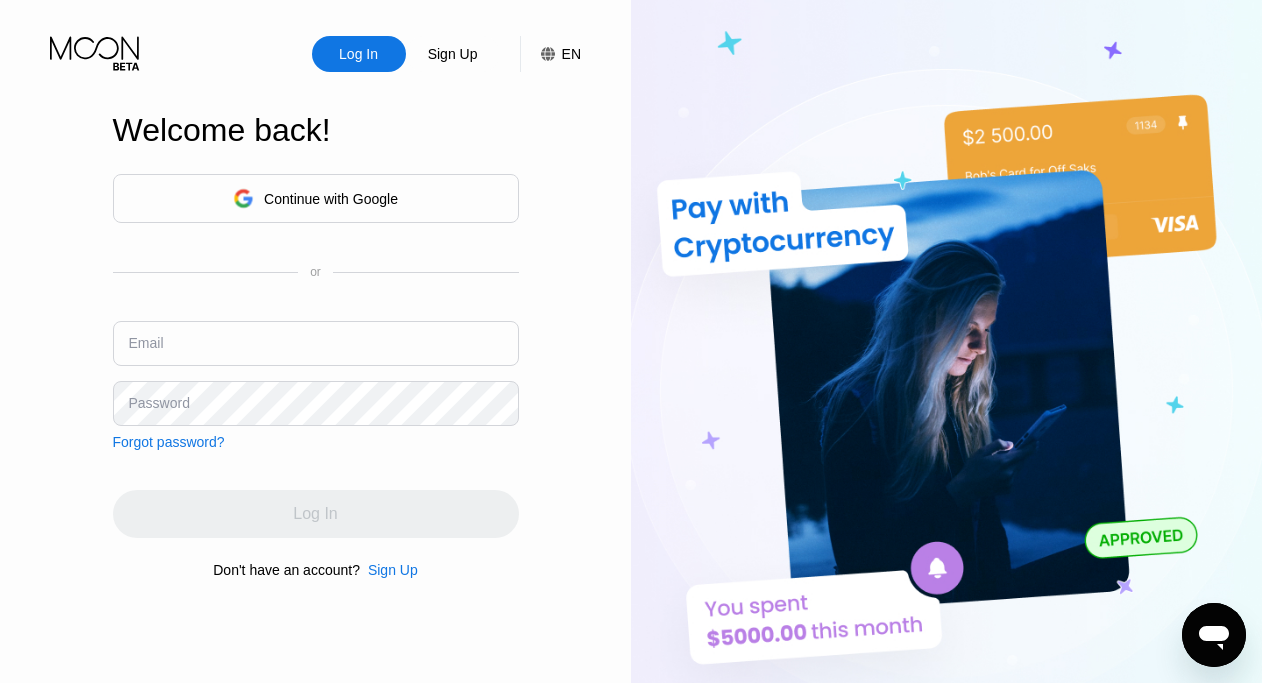 click on "Sign Up" at bounding box center [393, 570] 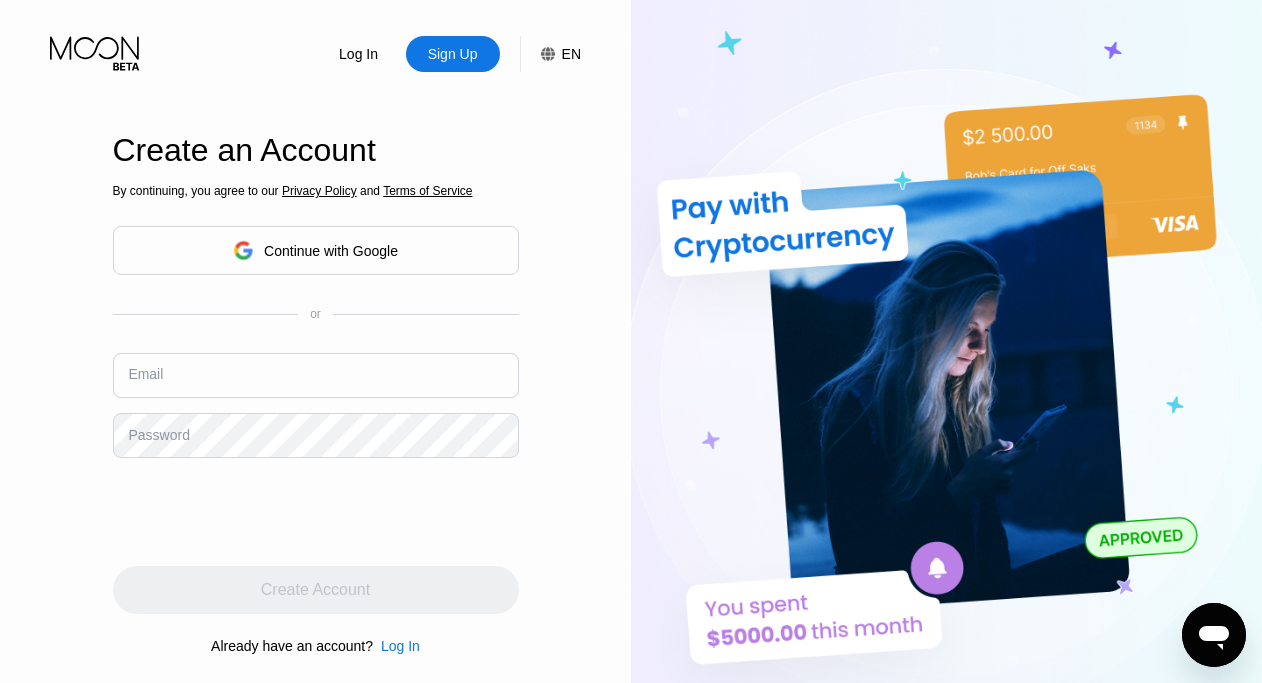 click at bounding box center (316, 375) 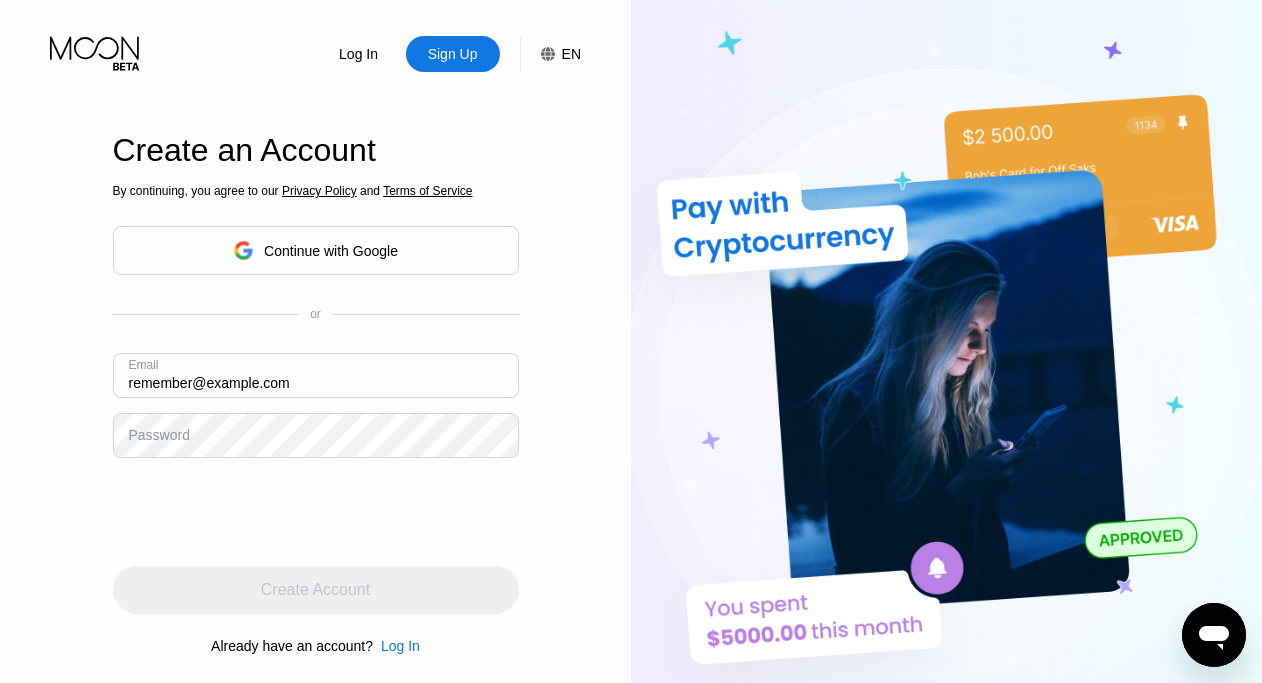 type on "remember@example.com" 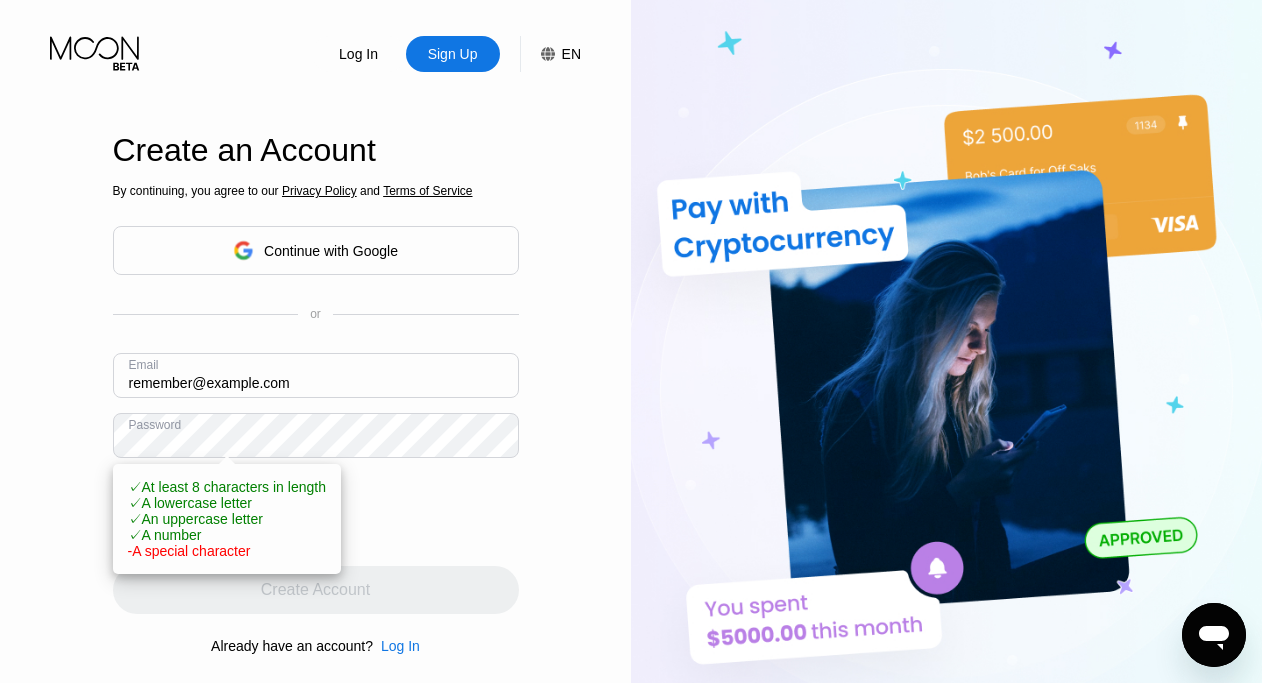 click on "remember@example.com" at bounding box center (316, 375) 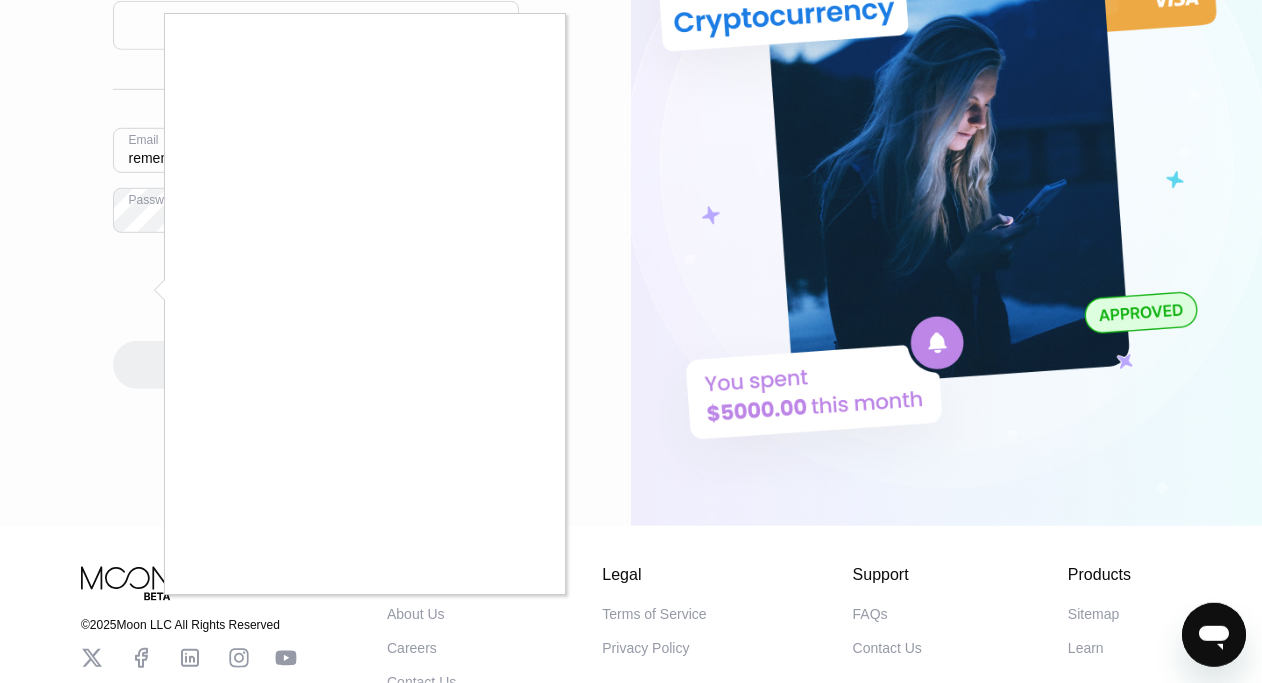 scroll, scrollTop: 229, scrollLeft: 0, axis: vertical 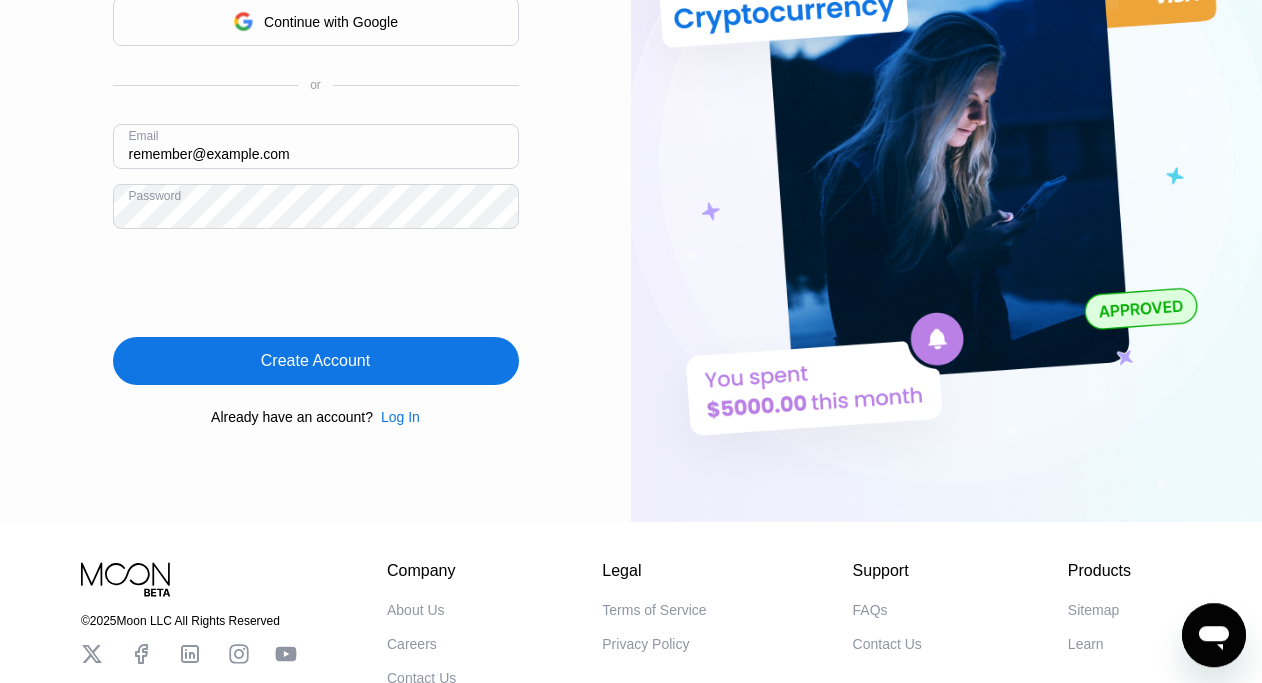 click on "Create Account" at bounding box center [316, 361] 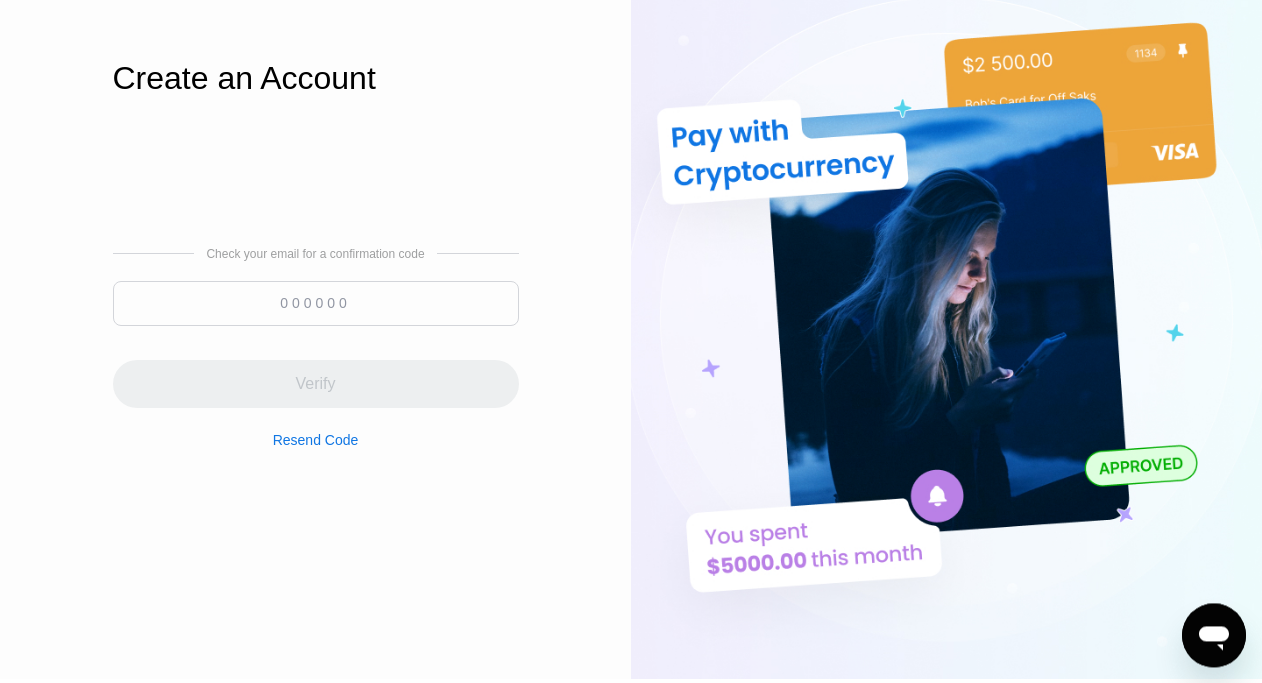 scroll, scrollTop: 0, scrollLeft: 0, axis: both 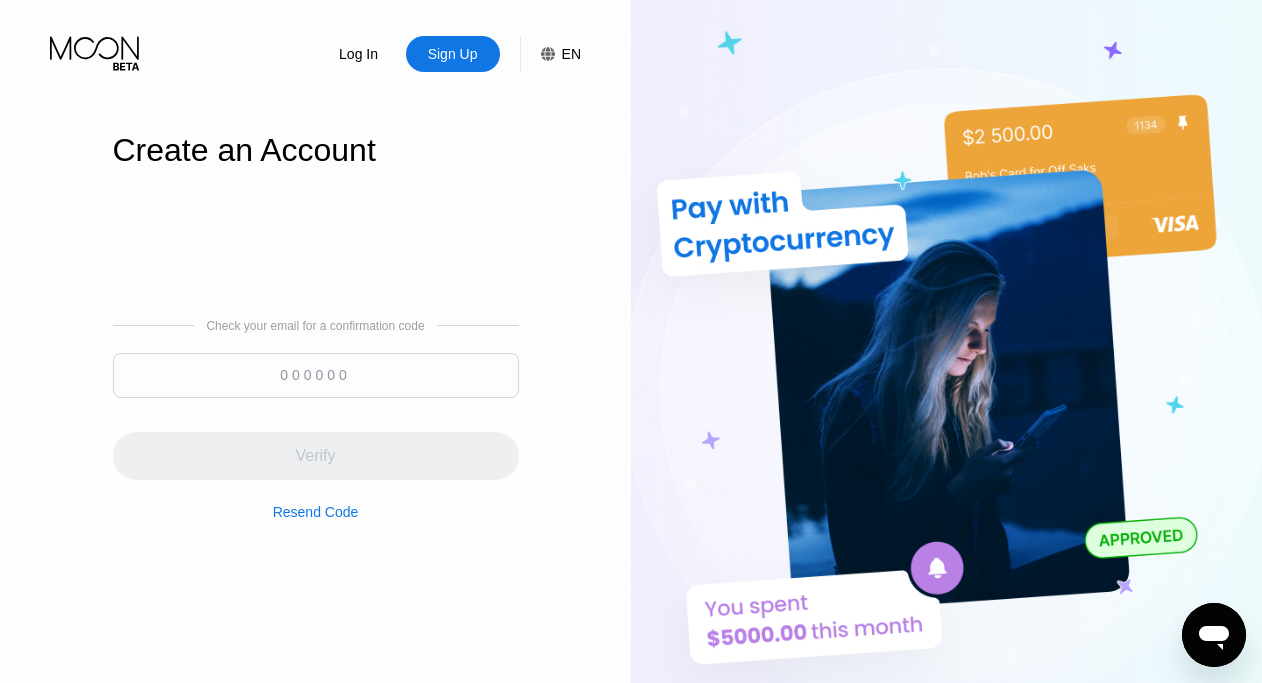 click at bounding box center [316, 375] 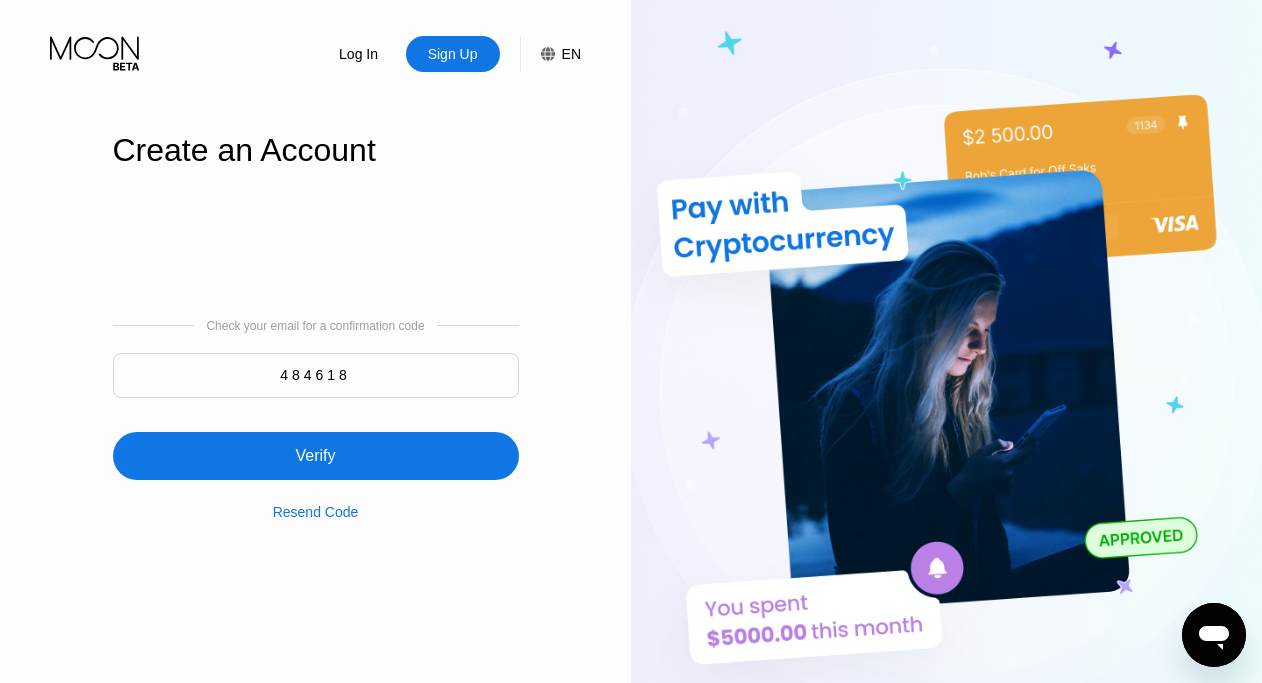 type on "484618" 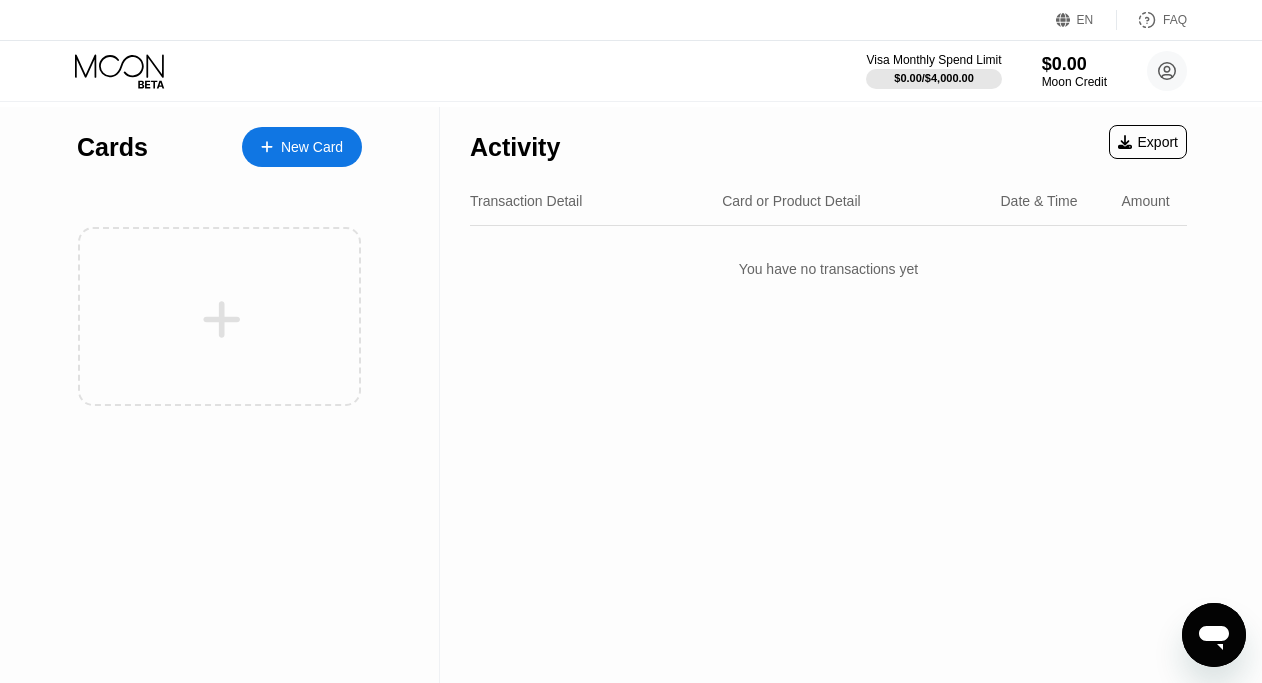 click on "New Card" at bounding box center (312, 147) 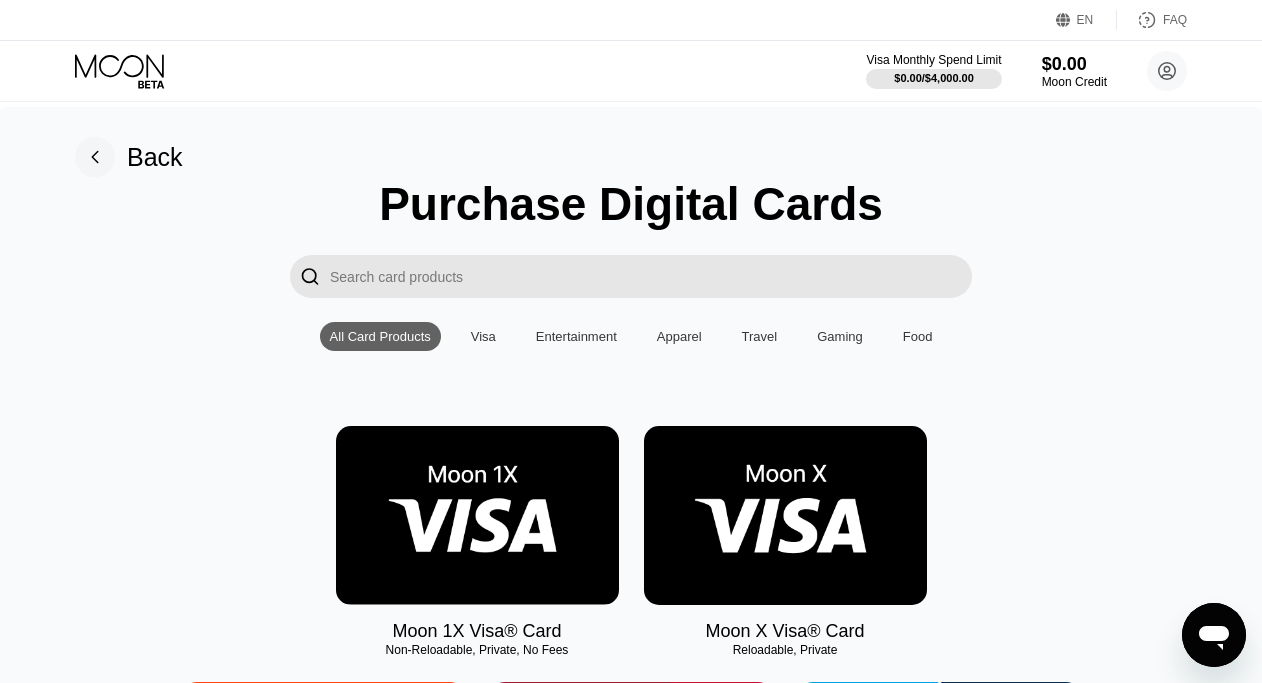 click at bounding box center [785, 515] 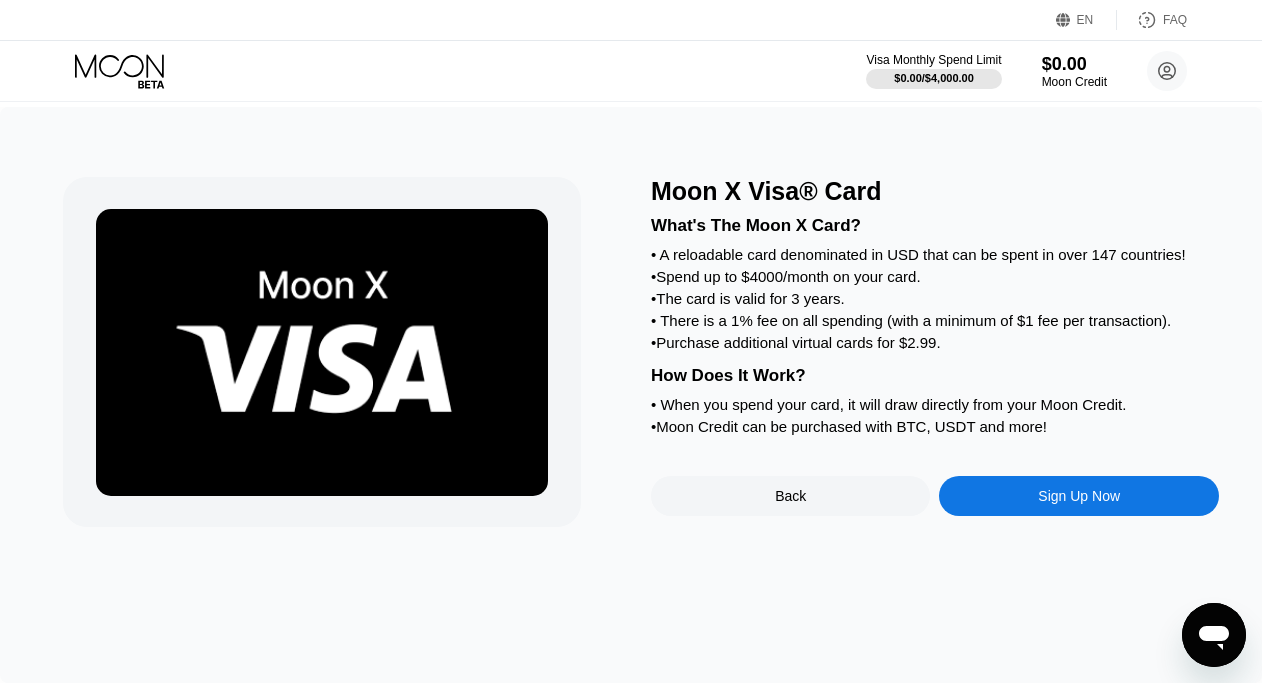 click on "Sign Up Now" at bounding box center (1079, 496) 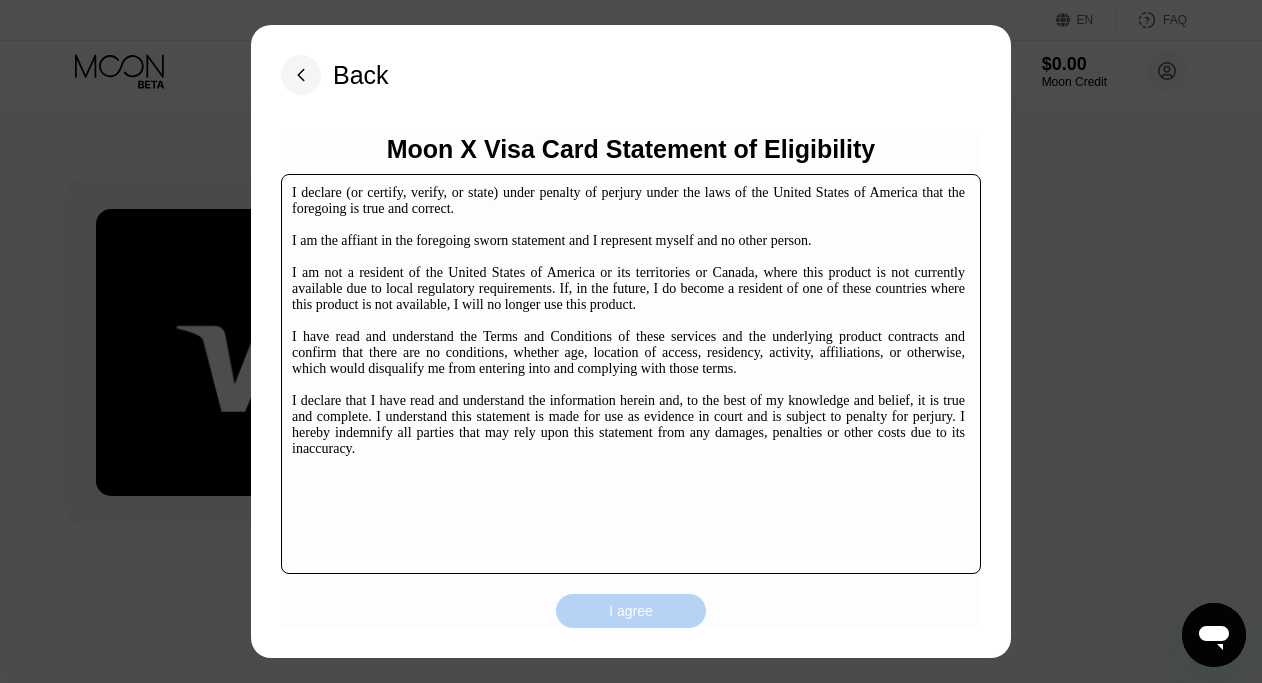 click on "I agree" at bounding box center (631, 611) 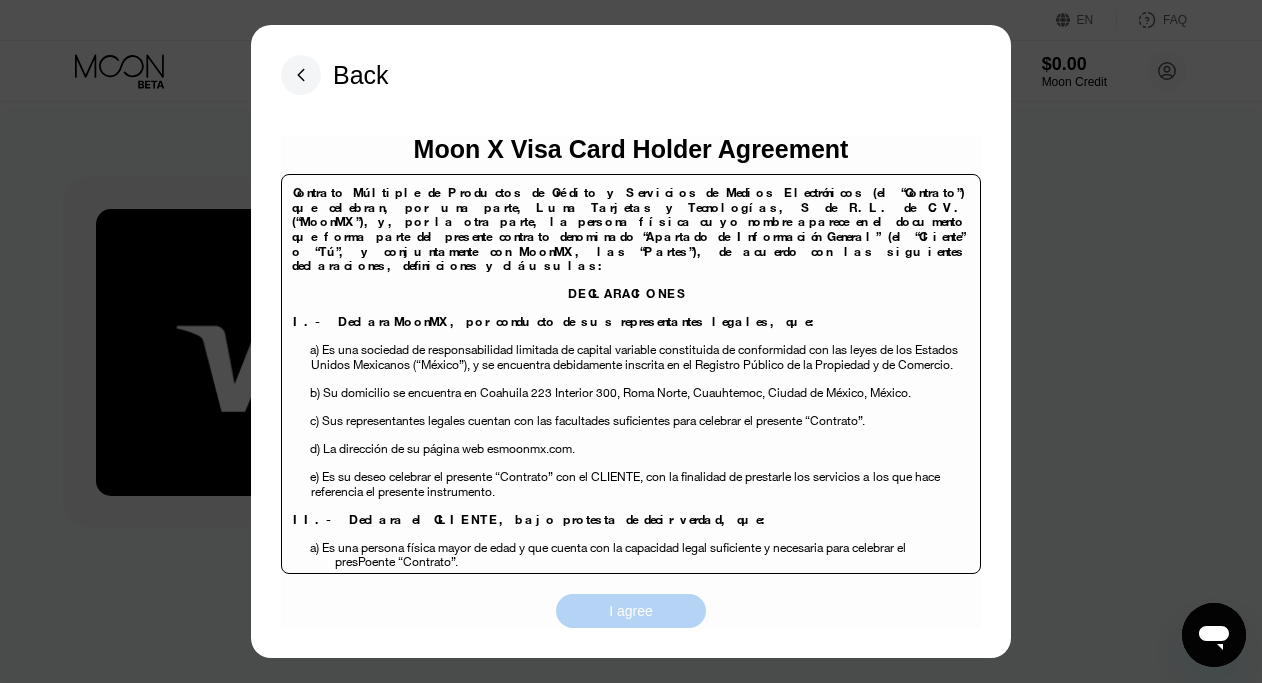 click on "I agree" at bounding box center [631, 611] 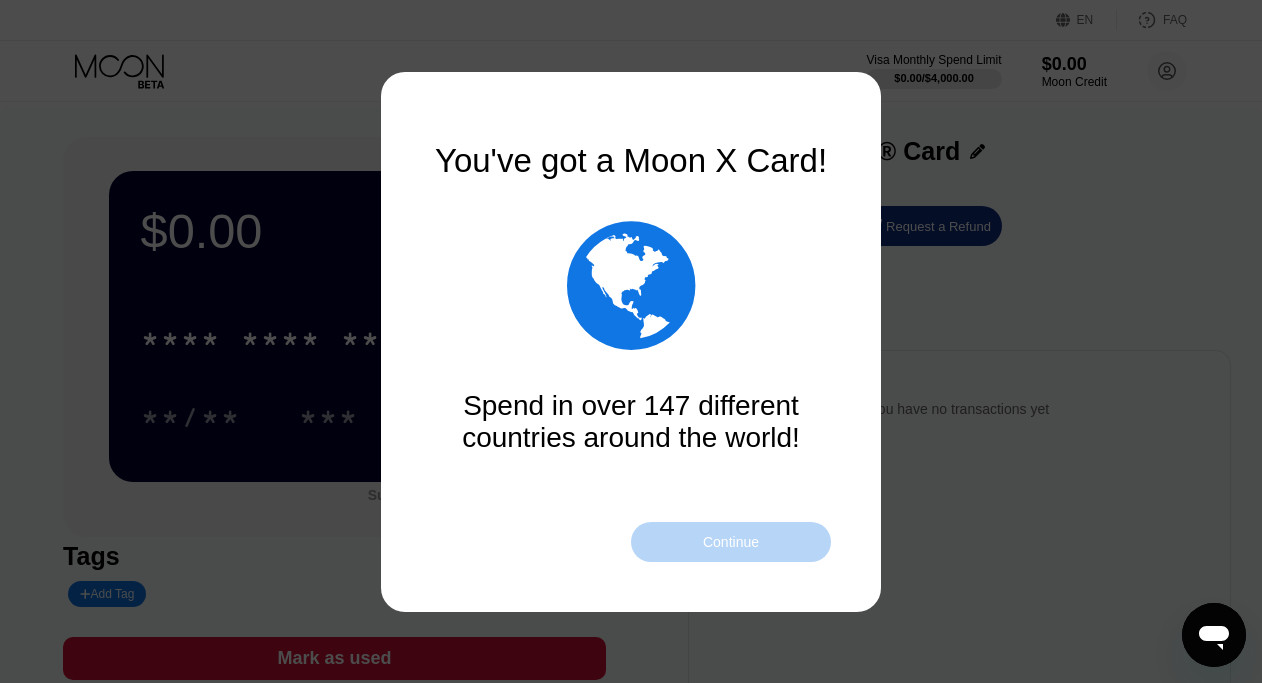 click on "Continue" at bounding box center [731, 542] 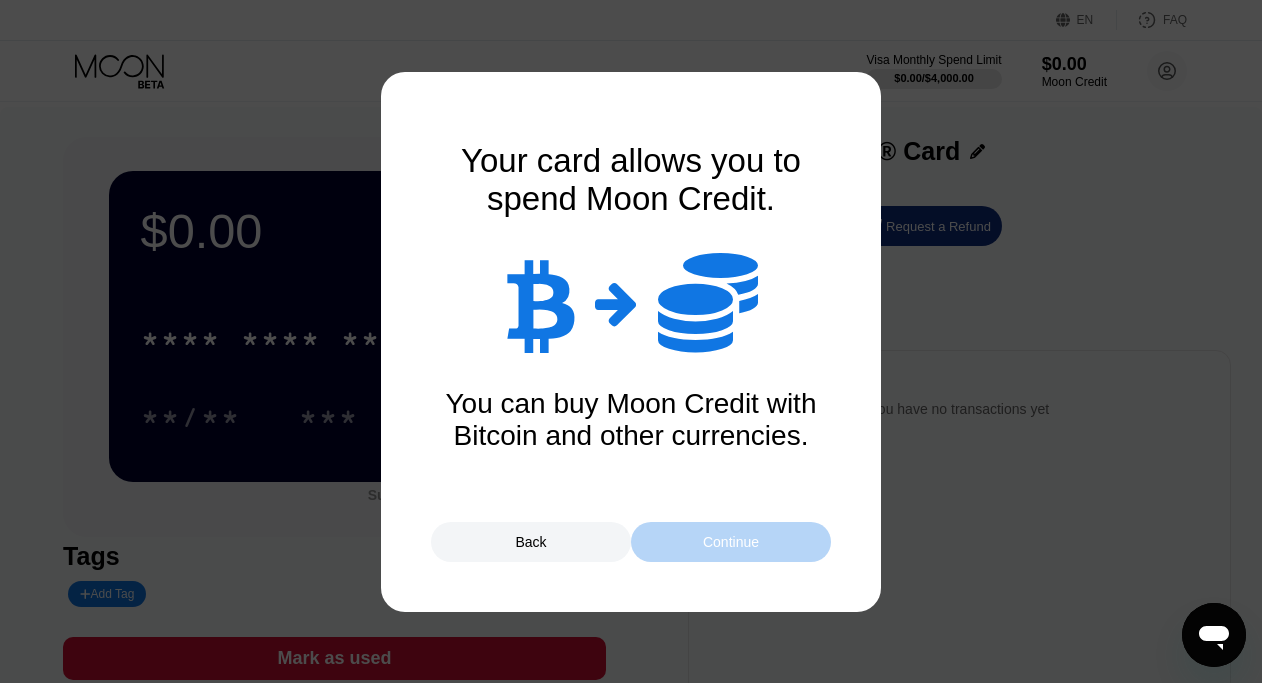 click on "Continue" at bounding box center [731, 542] 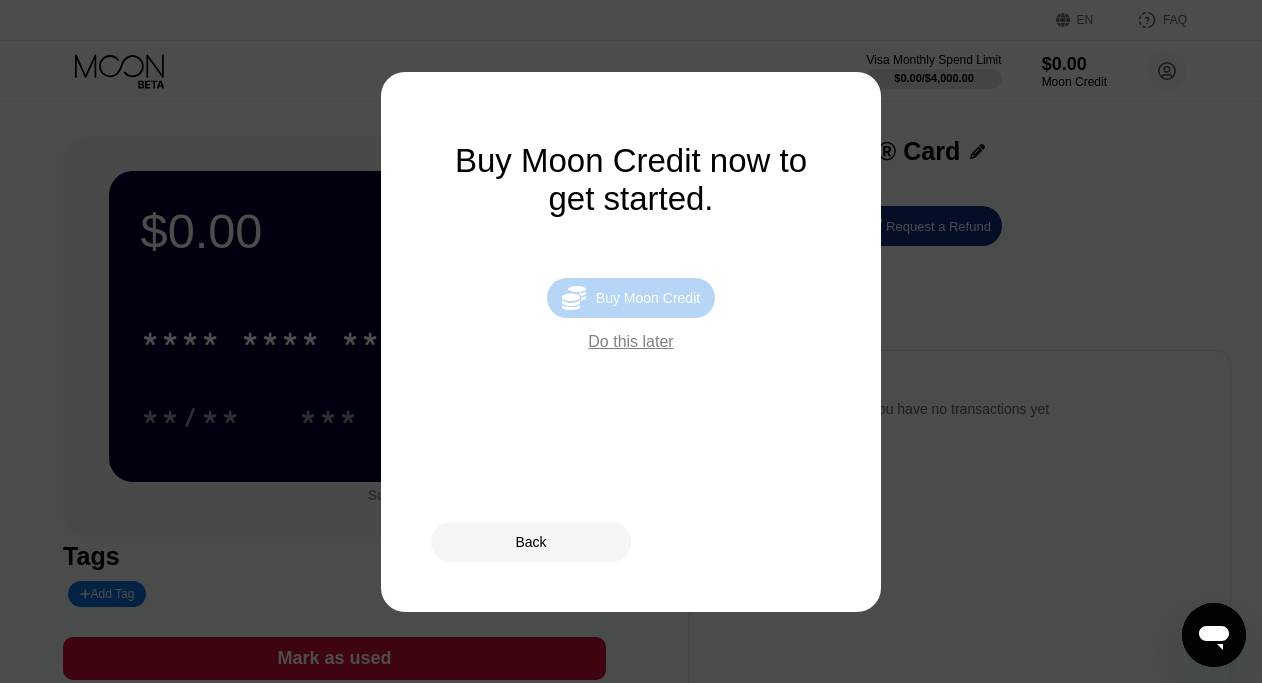 click on "Buy Moon Credit" at bounding box center (648, 298) 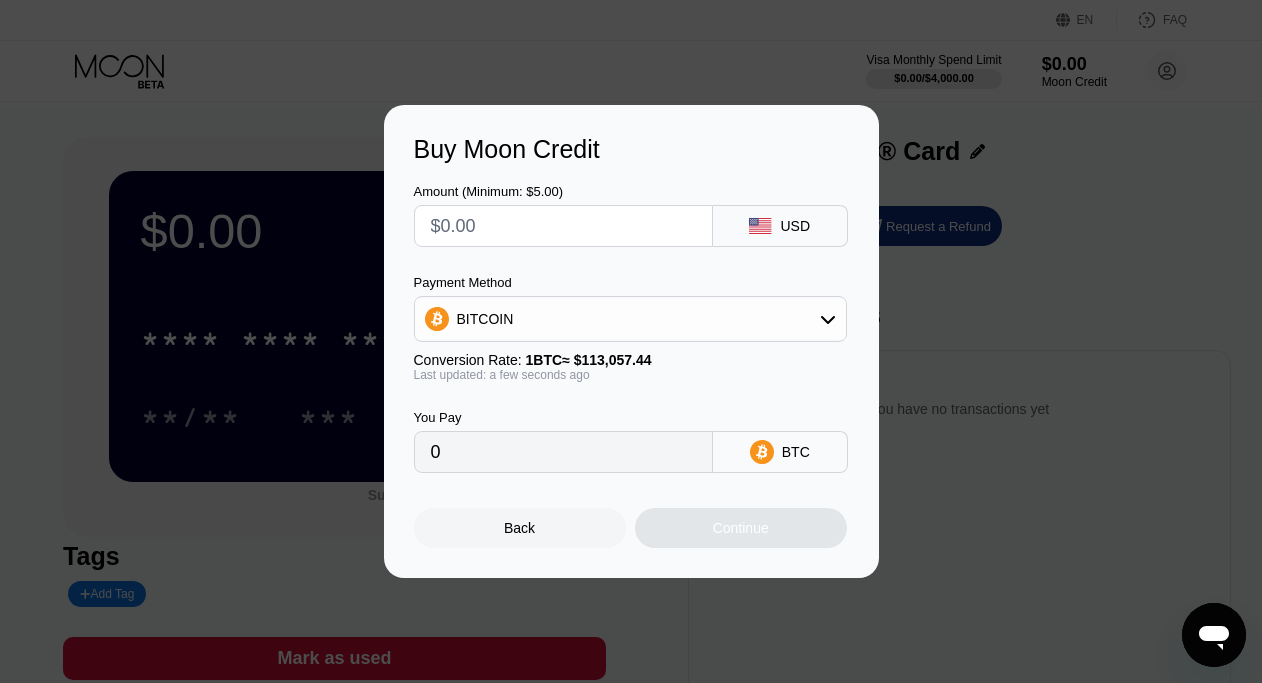 click at bounding box center (563, 226) 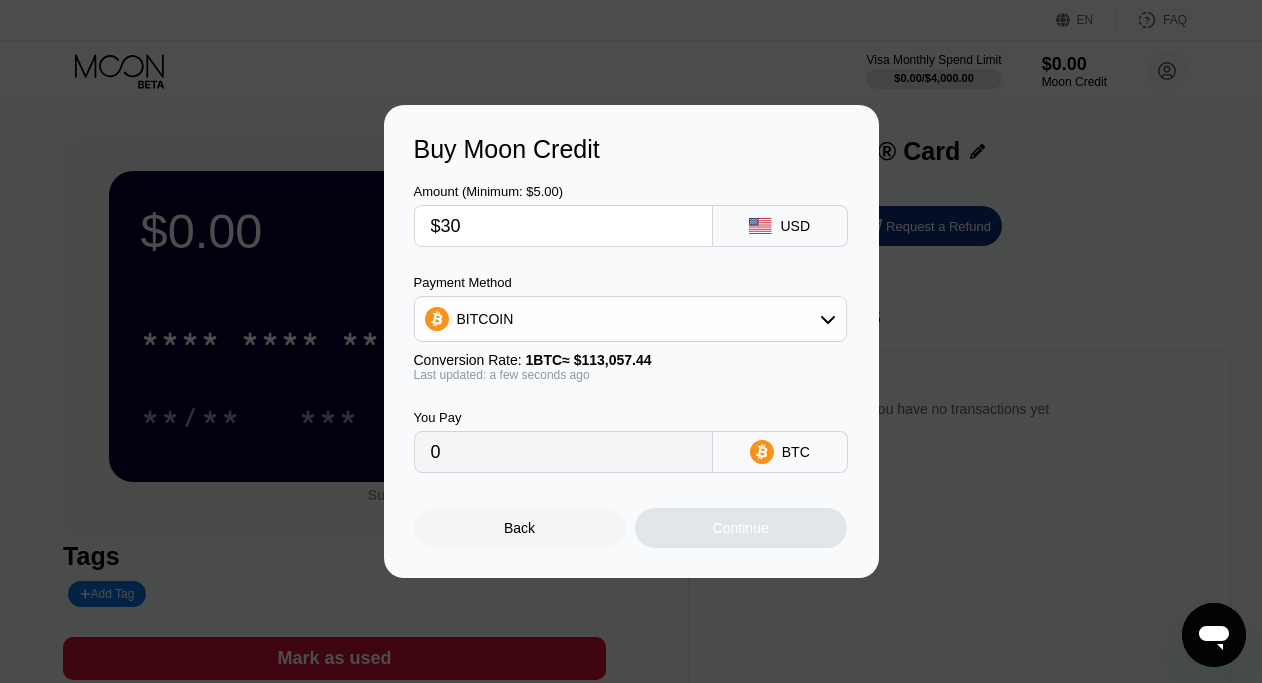 type on "$300" 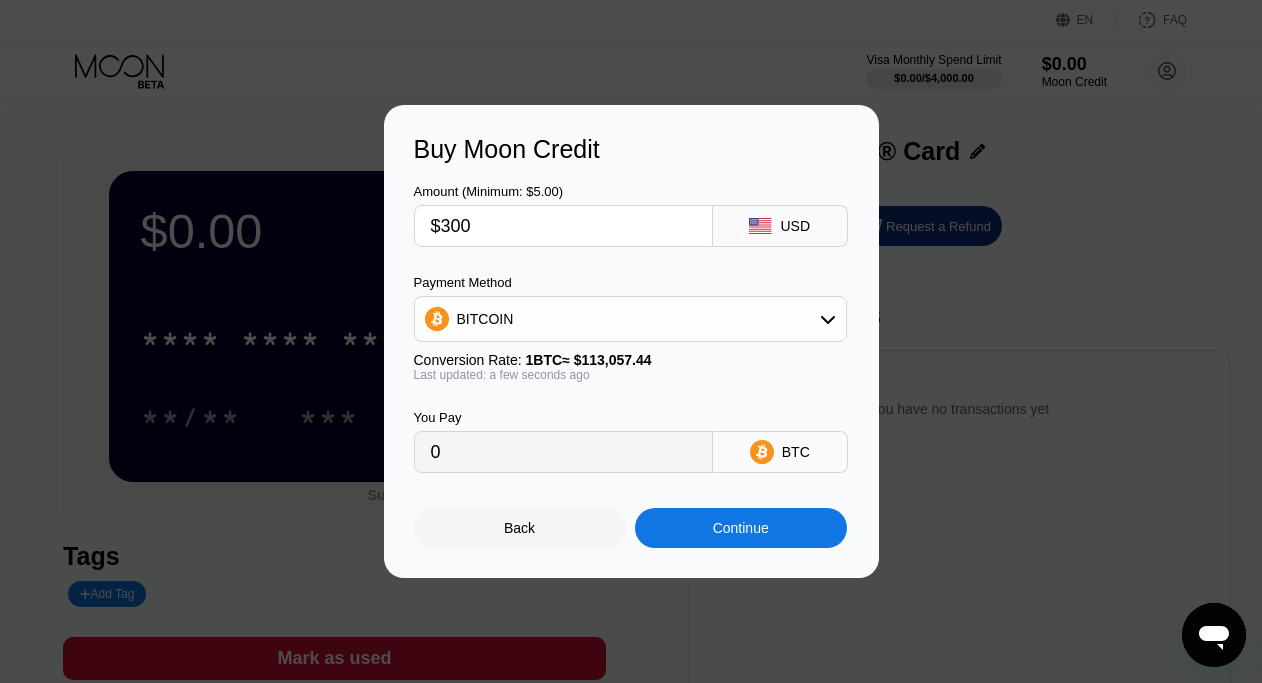 type on "0.00265352" 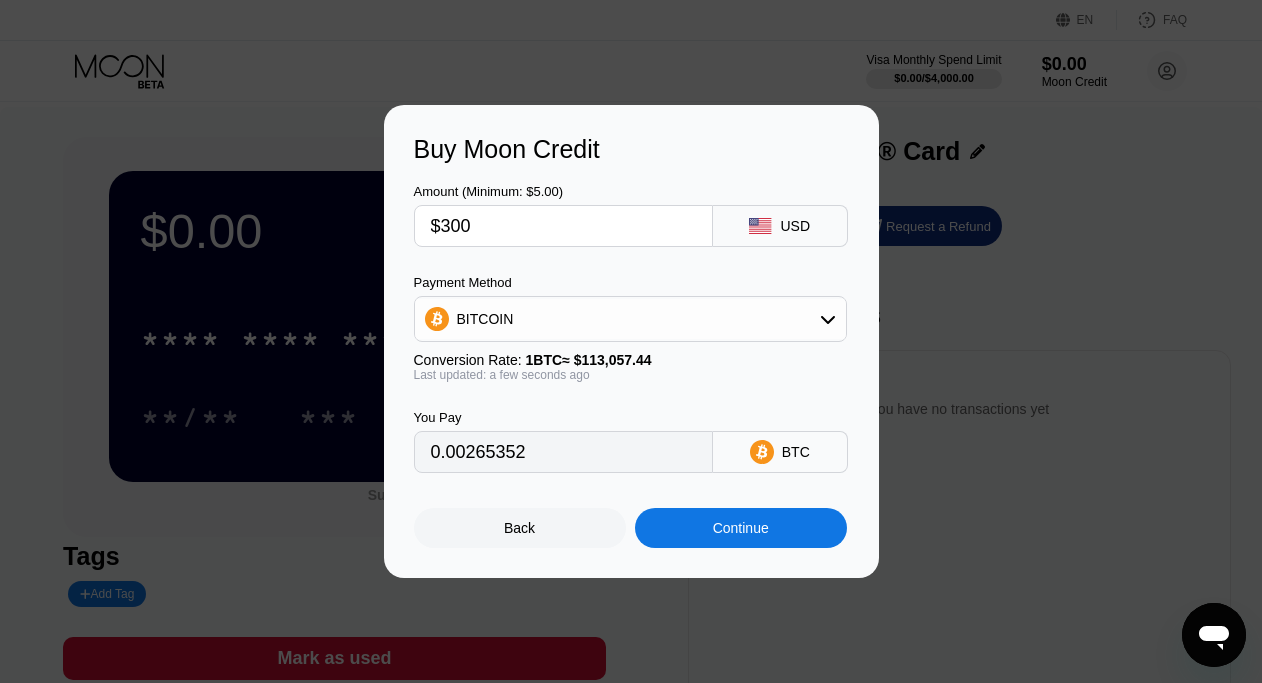 click on "BITCOIN" at bounding box center [630, 319] 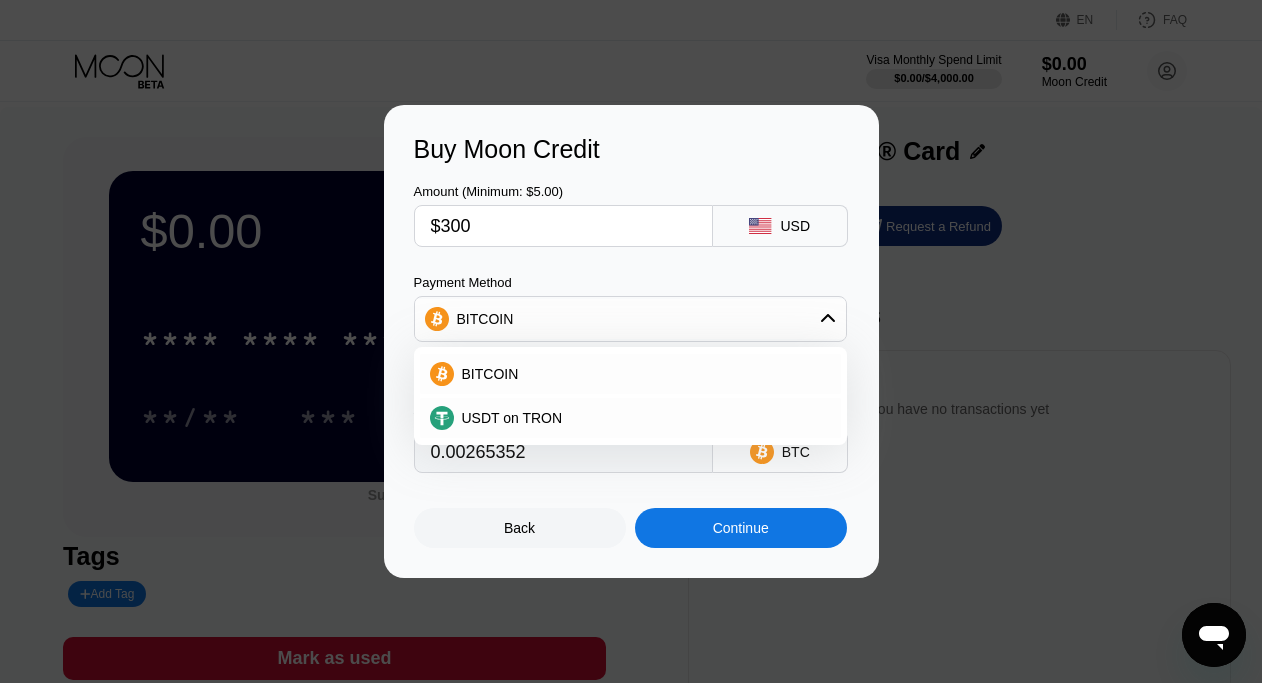 click on "BITCOIN" at bounding box center (630, 319) 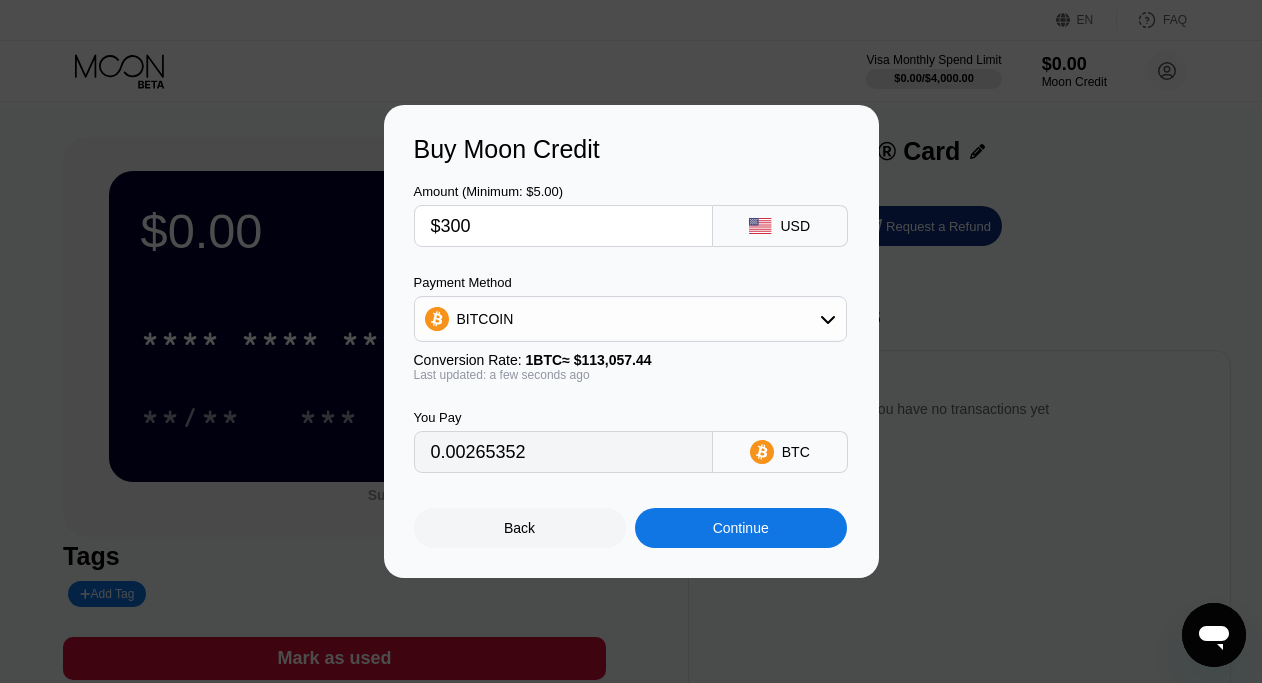drag, startPoint x: 443, startPoint y: 222, endPoint x: 480, endPoint y: 228, distance: 37.48333 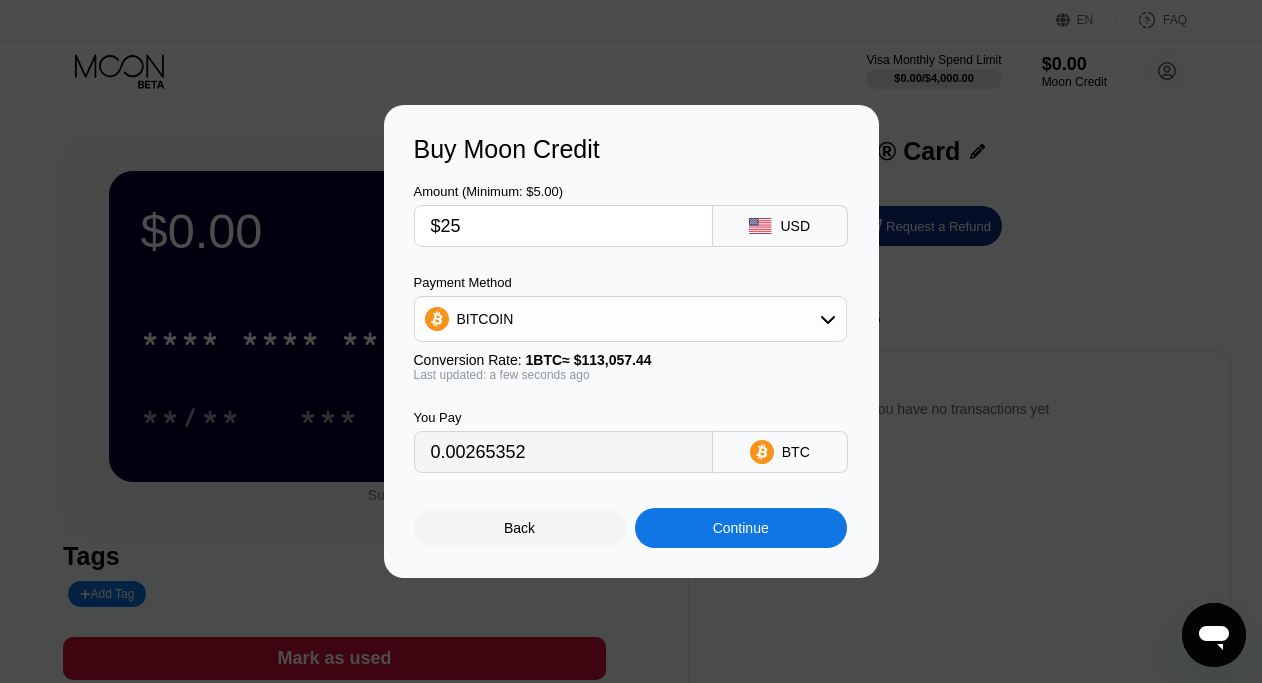 type on "$250" 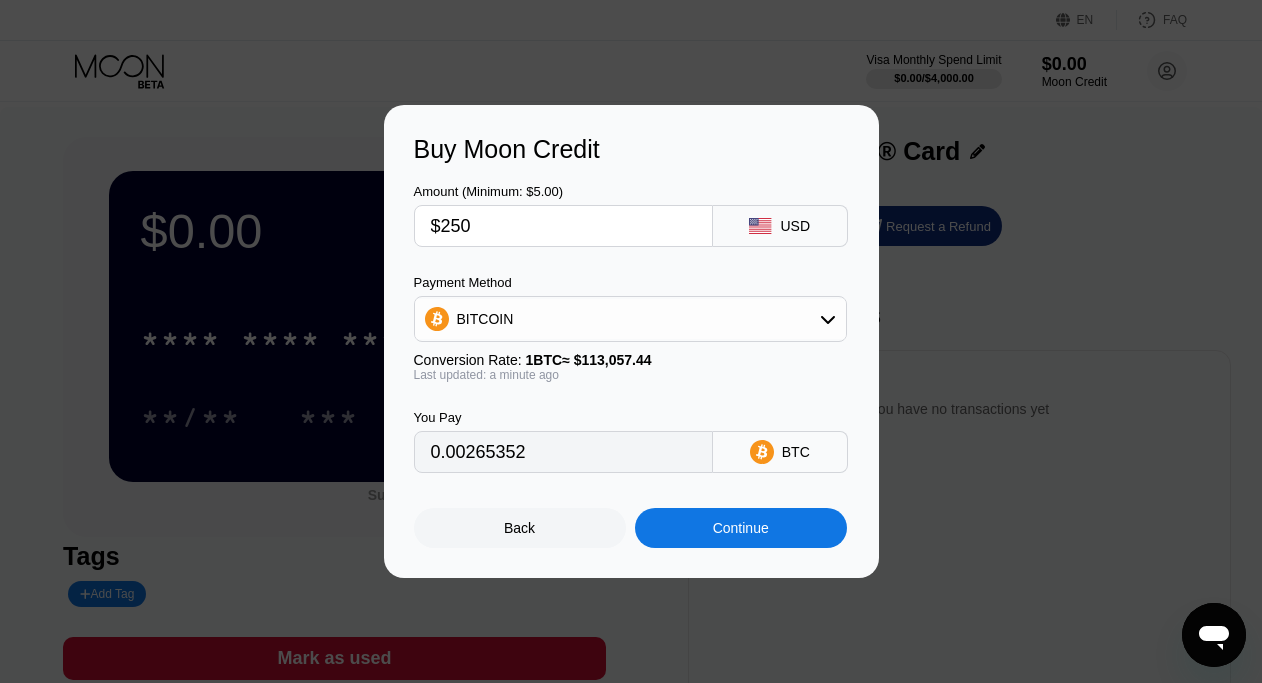 type on "0.00221127" 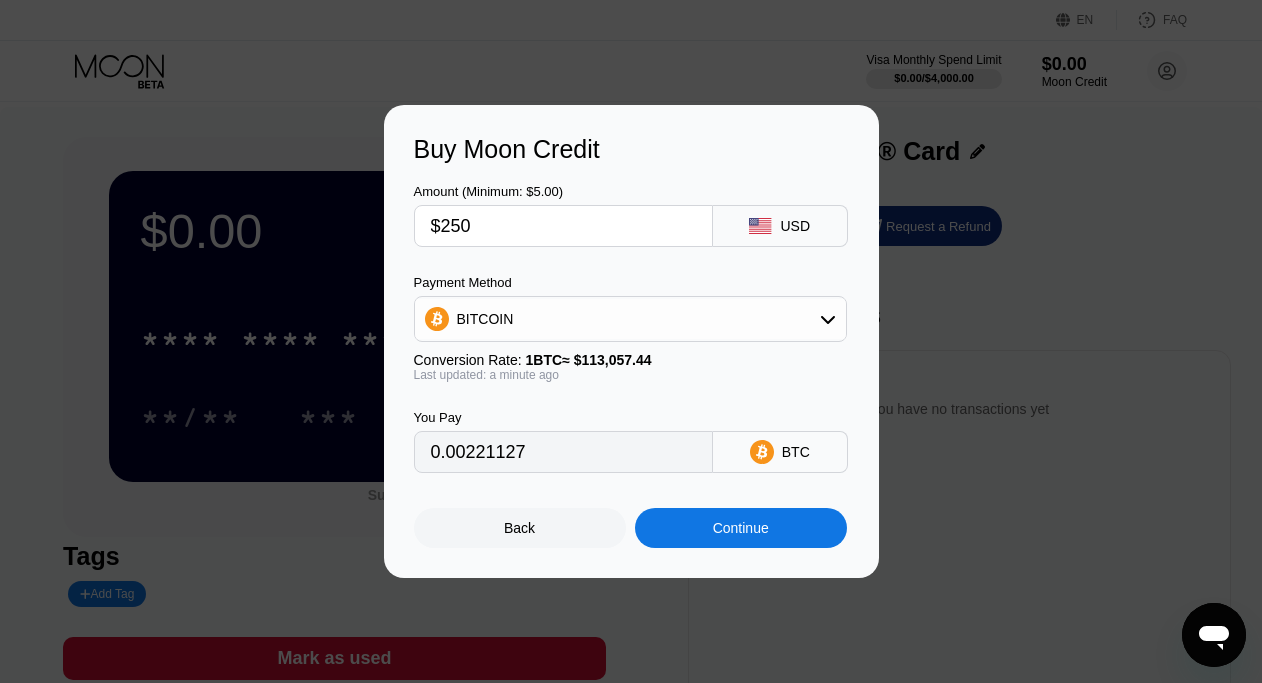 type on "$250" 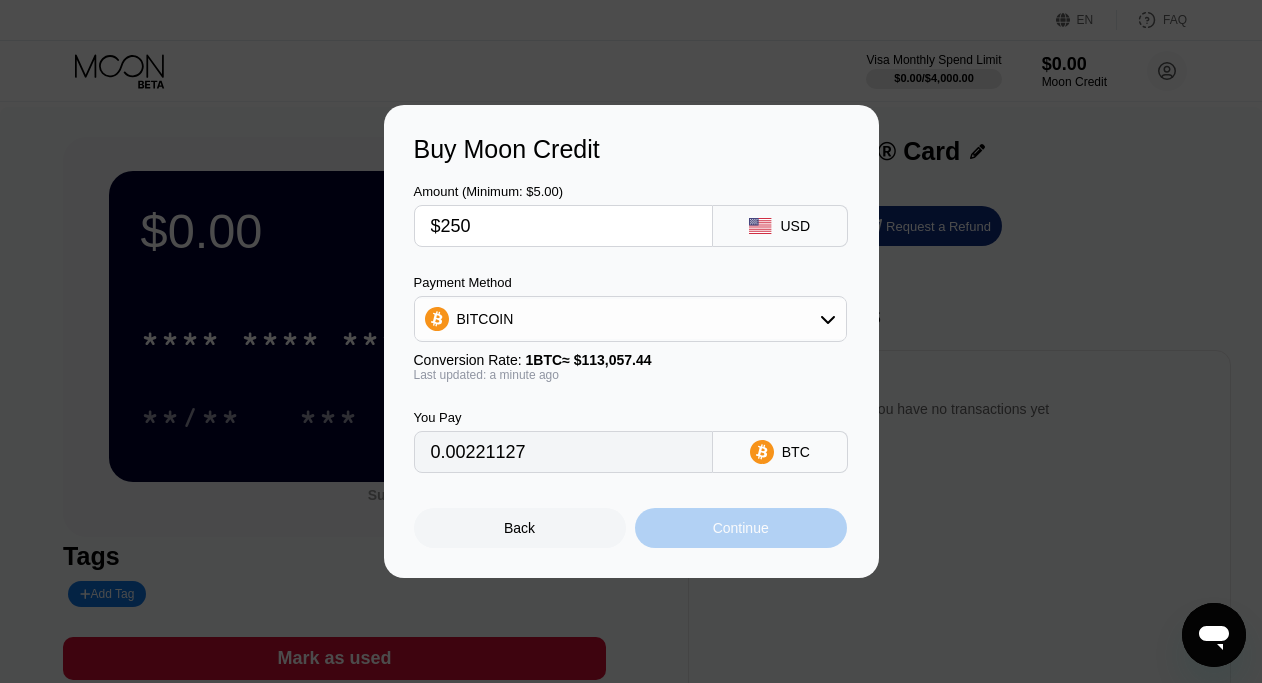 click on "Continue" at bounding box center [741, 528] 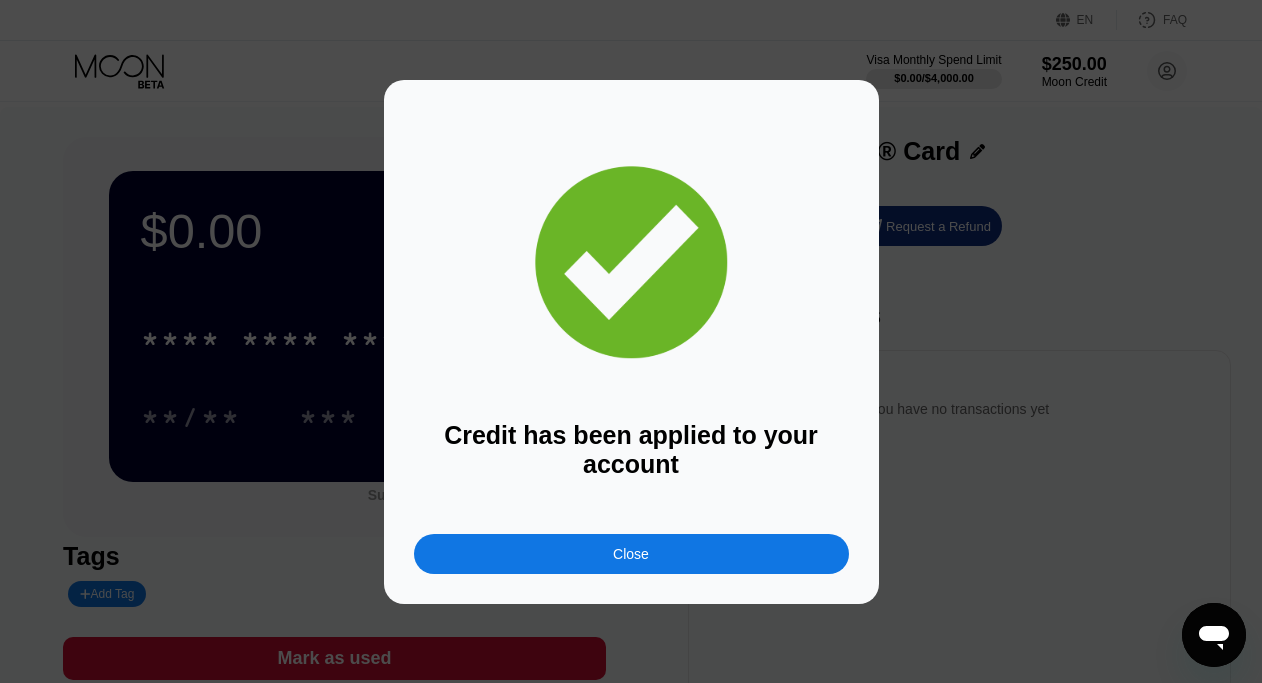 click on "Close" at bounding box center (631, 554) 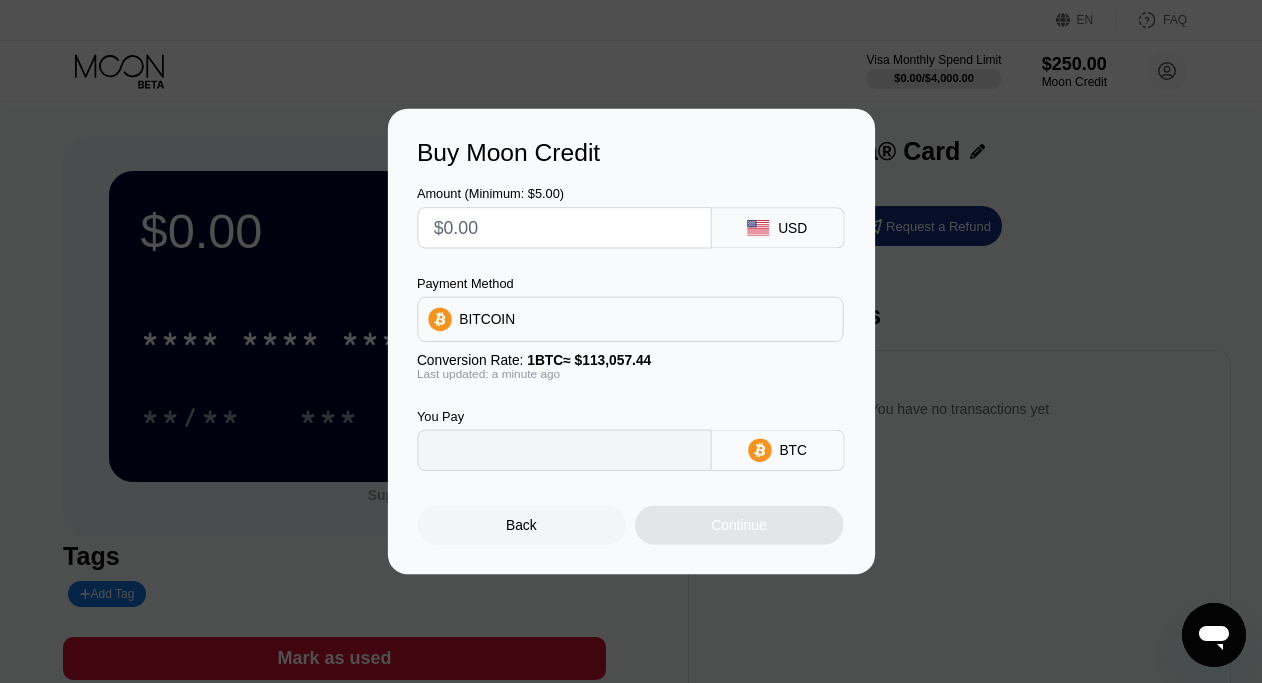 type on "0" 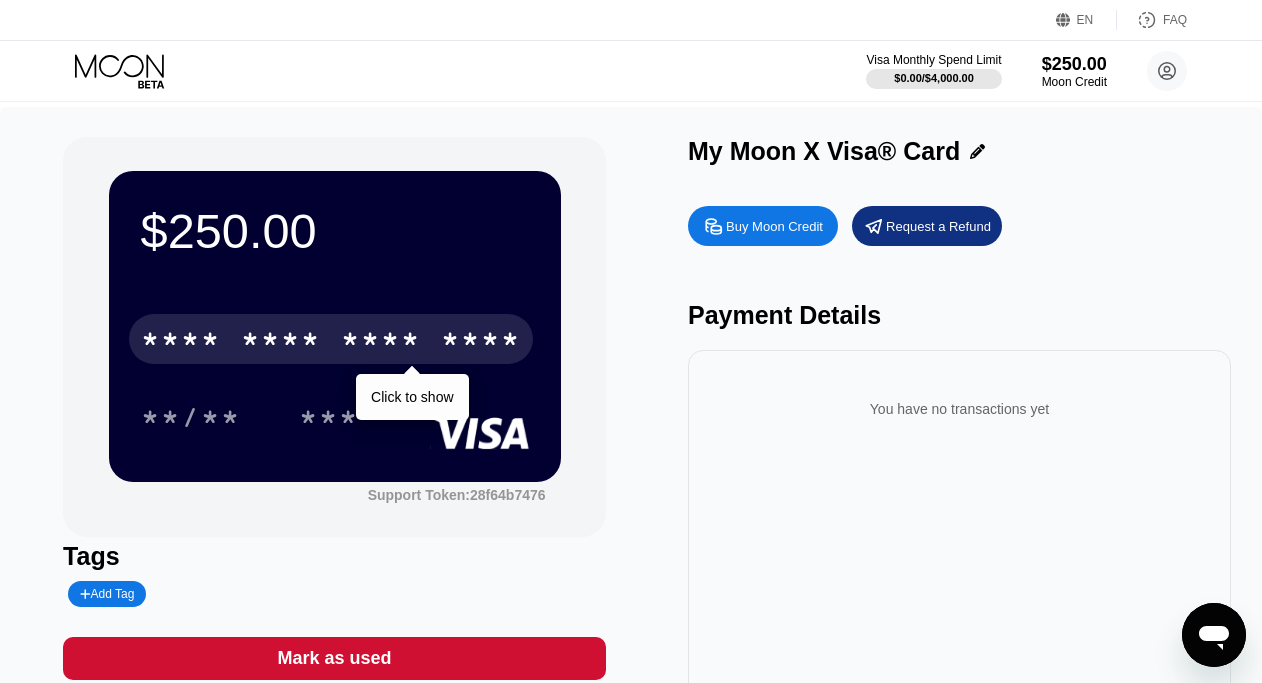 click on "* * * * * * * * * * * * ****" at bounding box center [331, 339] 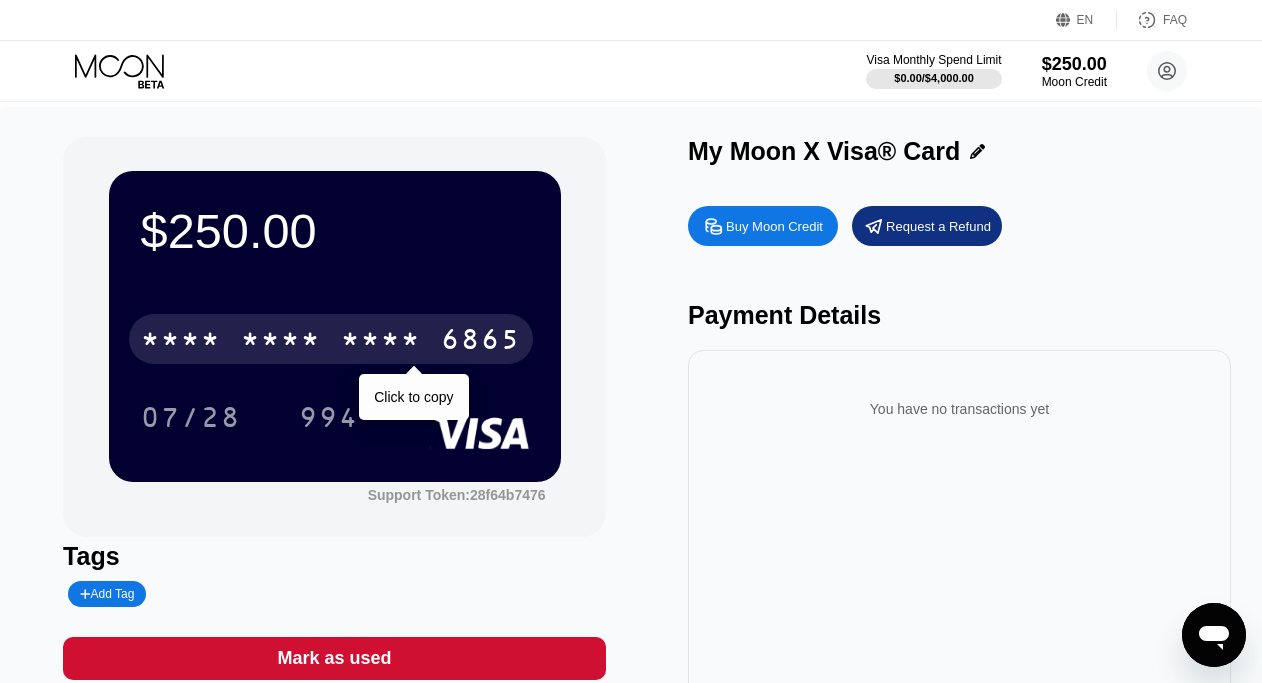 click on "6865" at bounding box center [481, 342] 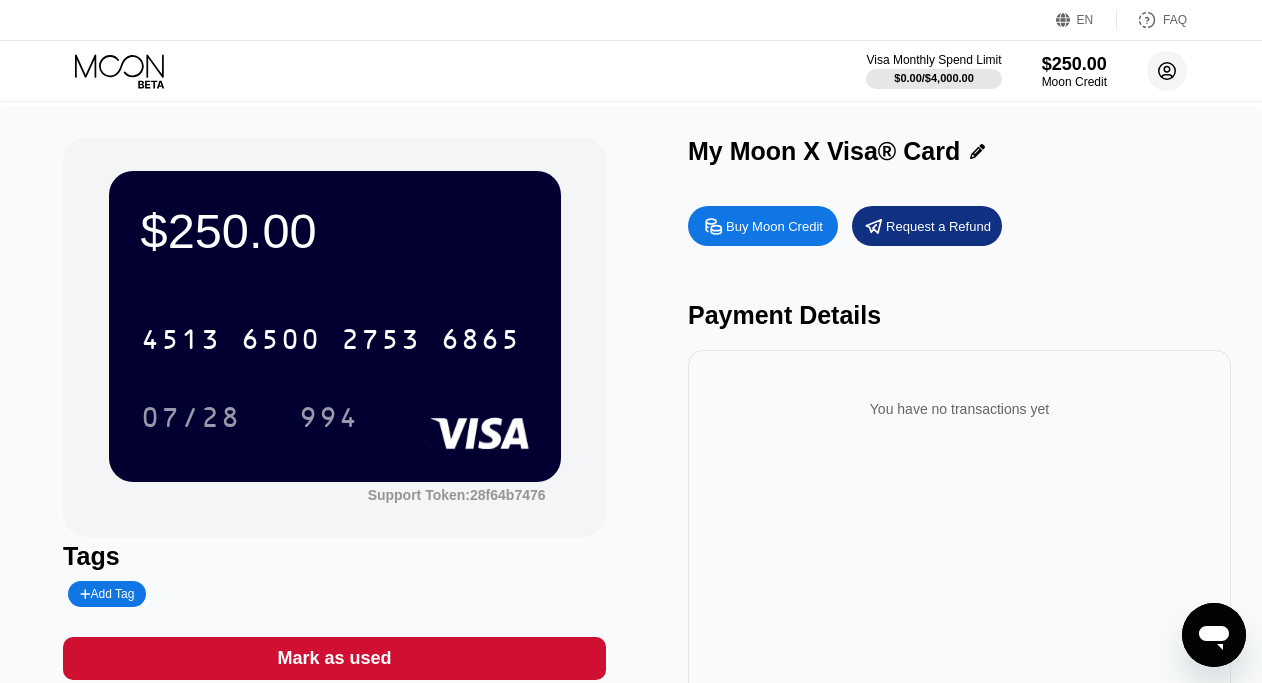 click 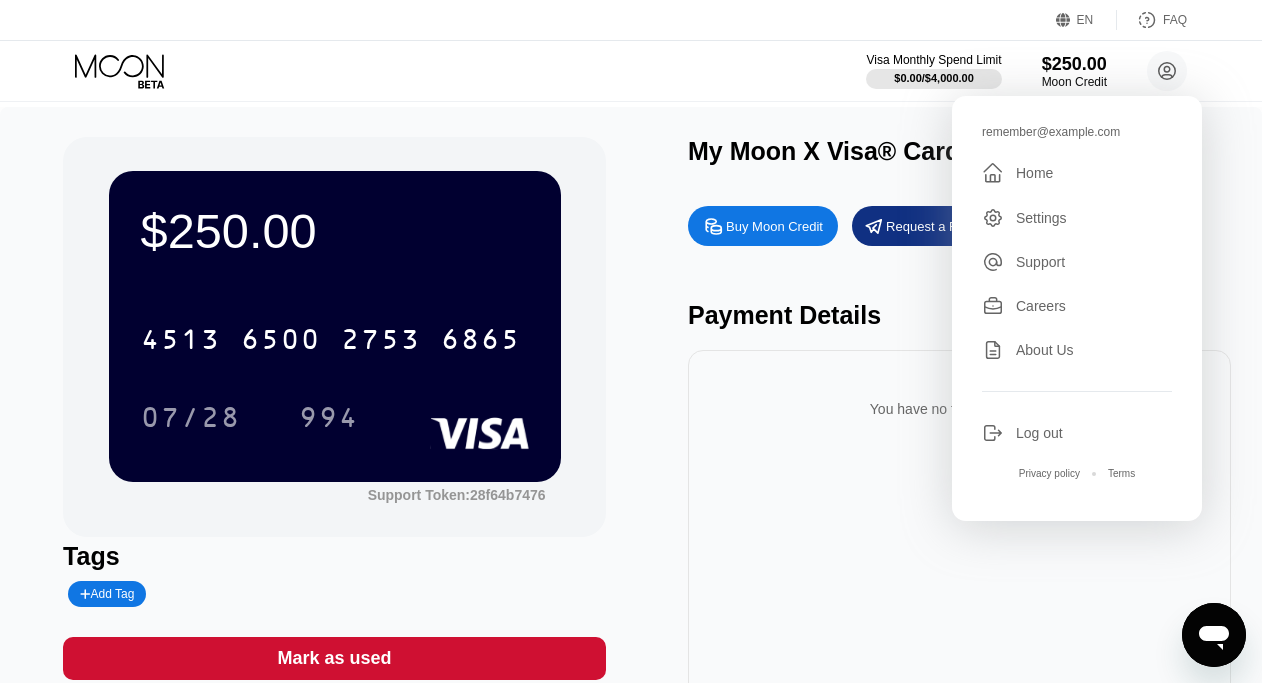 click on "Log out" at bounding box center [1039, 433] 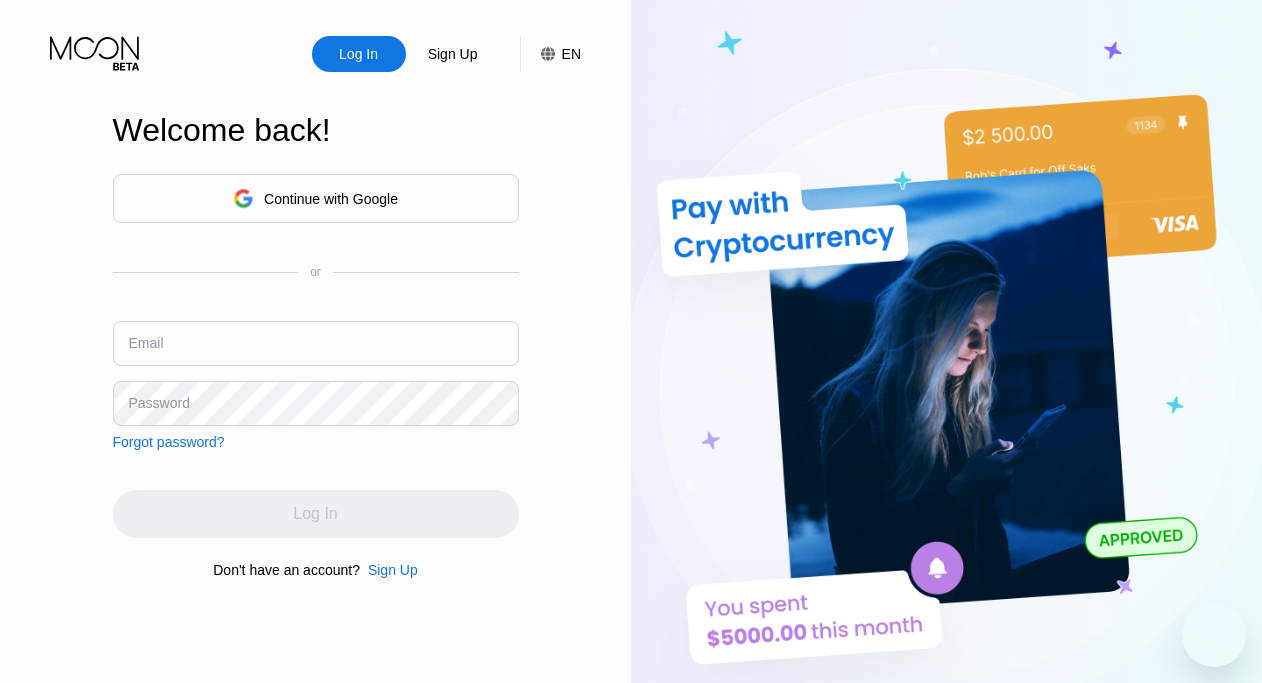 scroll, scrollTop: 0, scrollLeft: 0, axis: both 